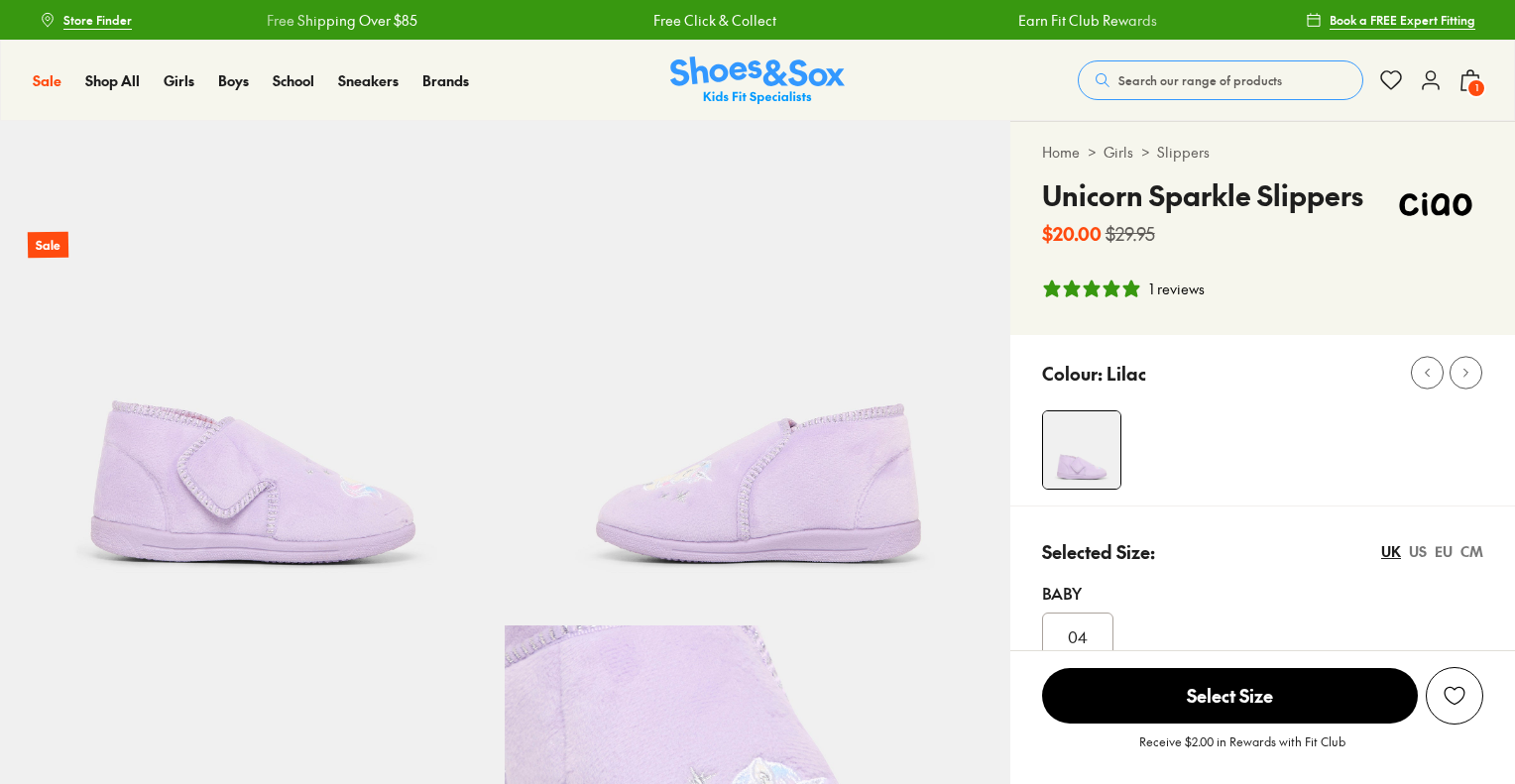 select on "*" 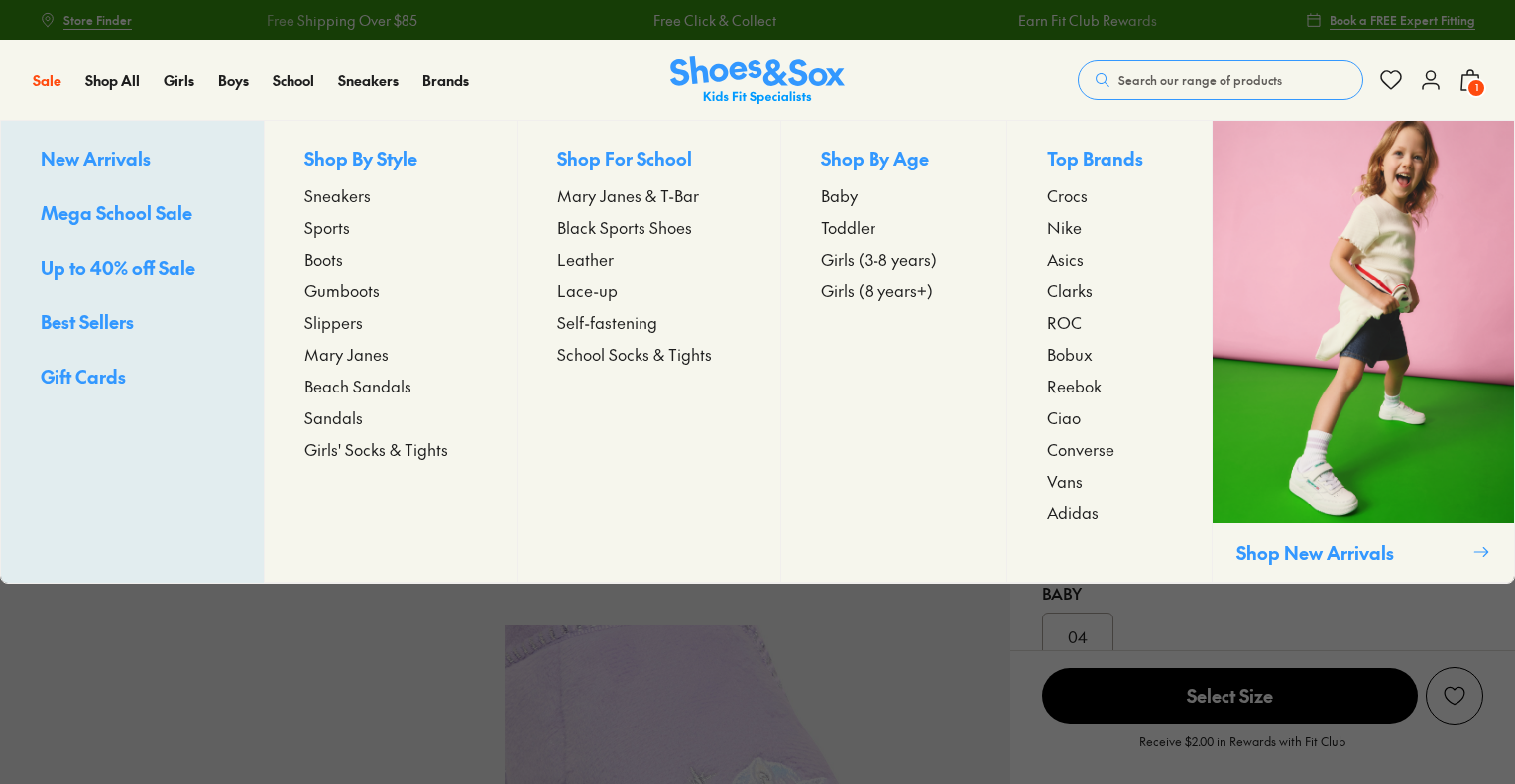 scroll, scrollTop: 297, scrollLeft: 0, axis: vertical 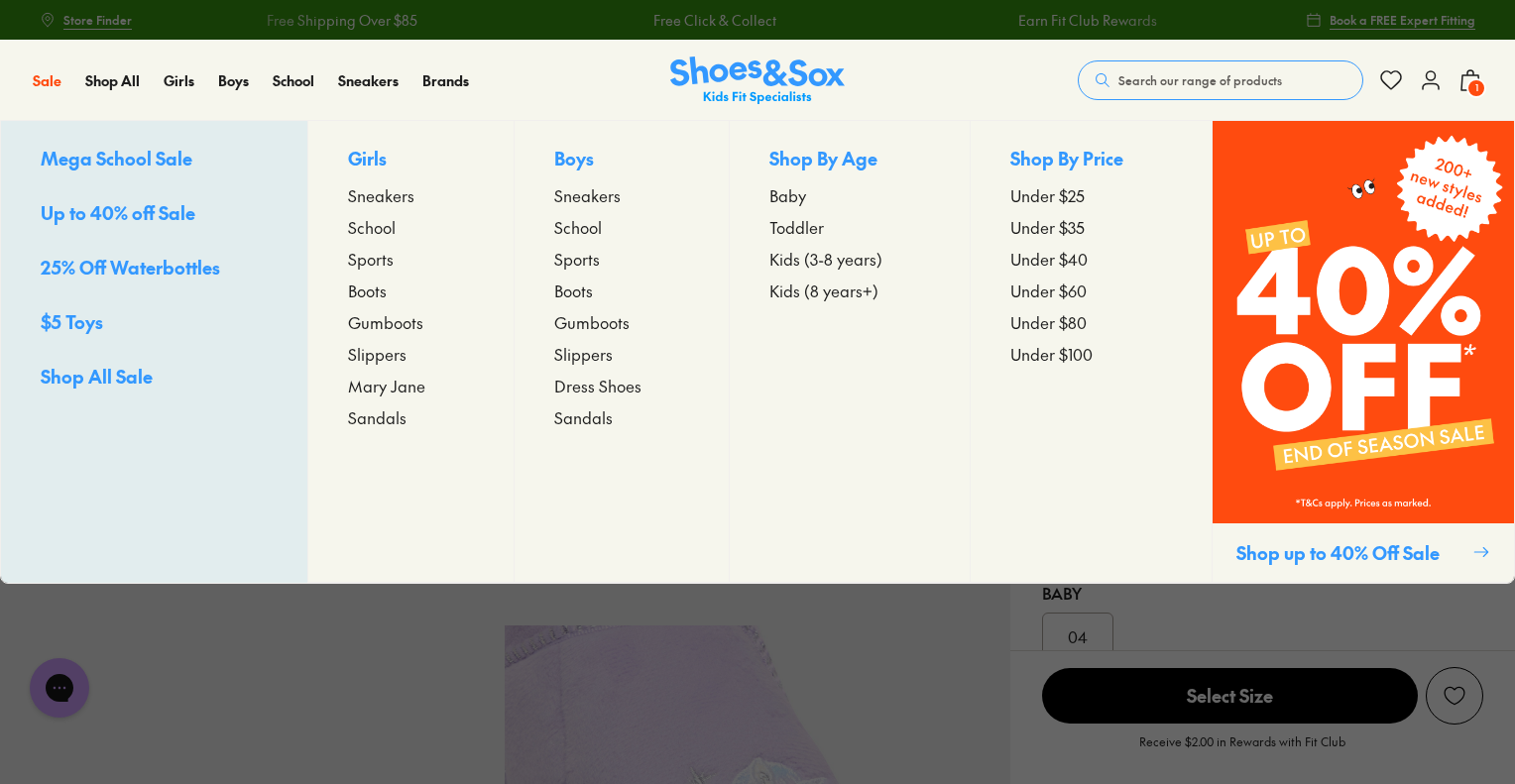 click on "Gumboots" at bounding box center [386, 322] 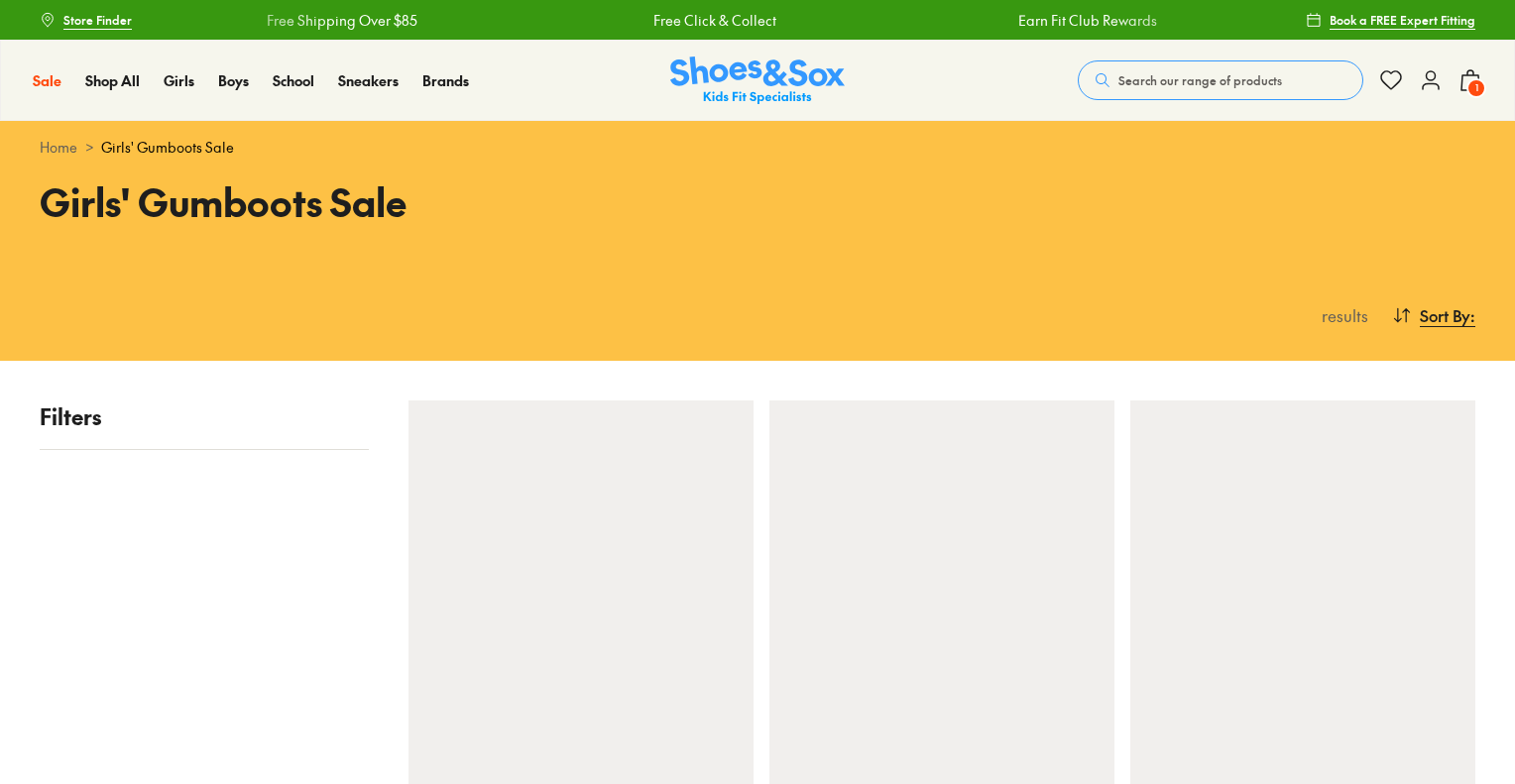 scroll, scrollTop: 0, scrollLeft: 0, axis: both 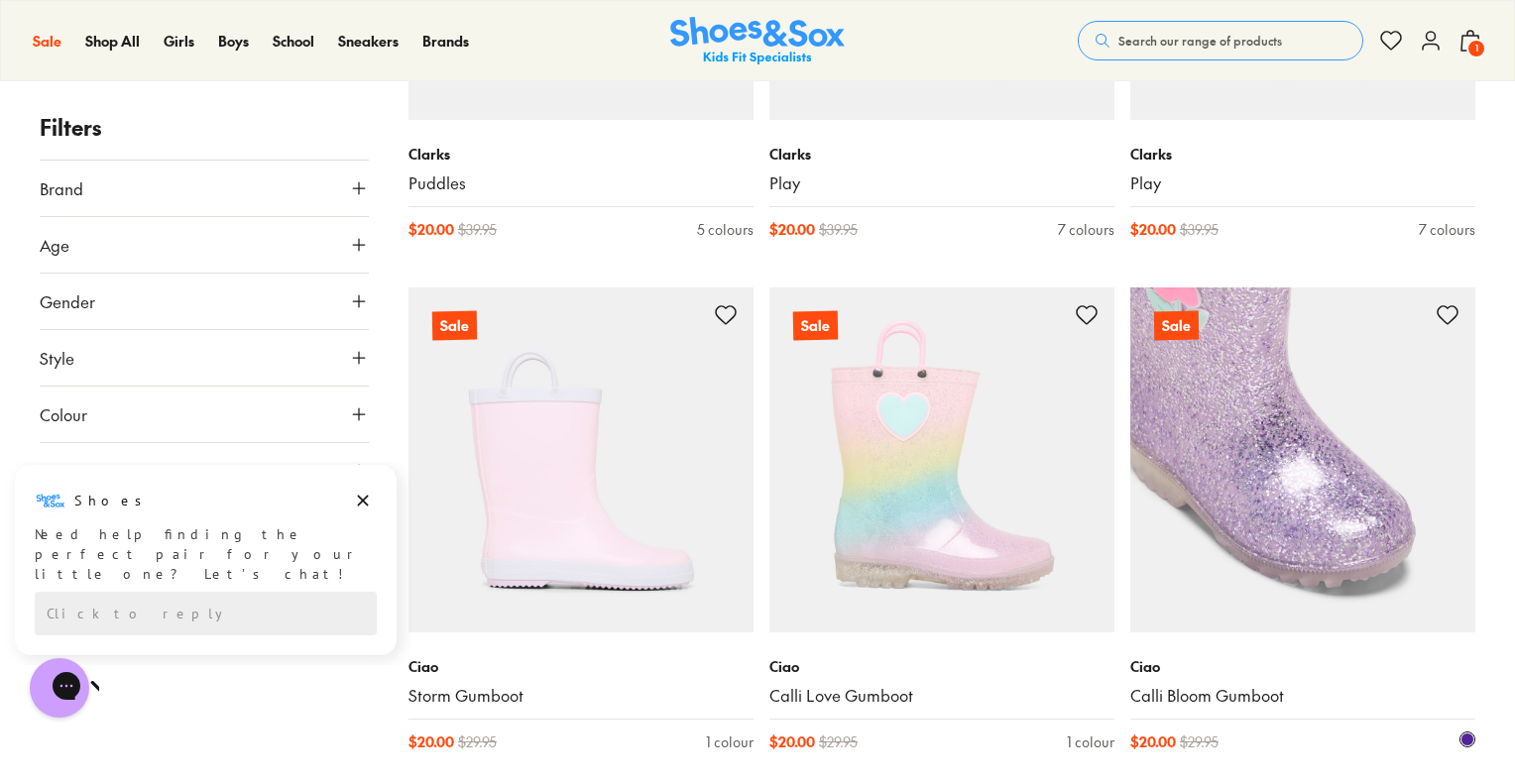 click at bounding box center (1303, 460) 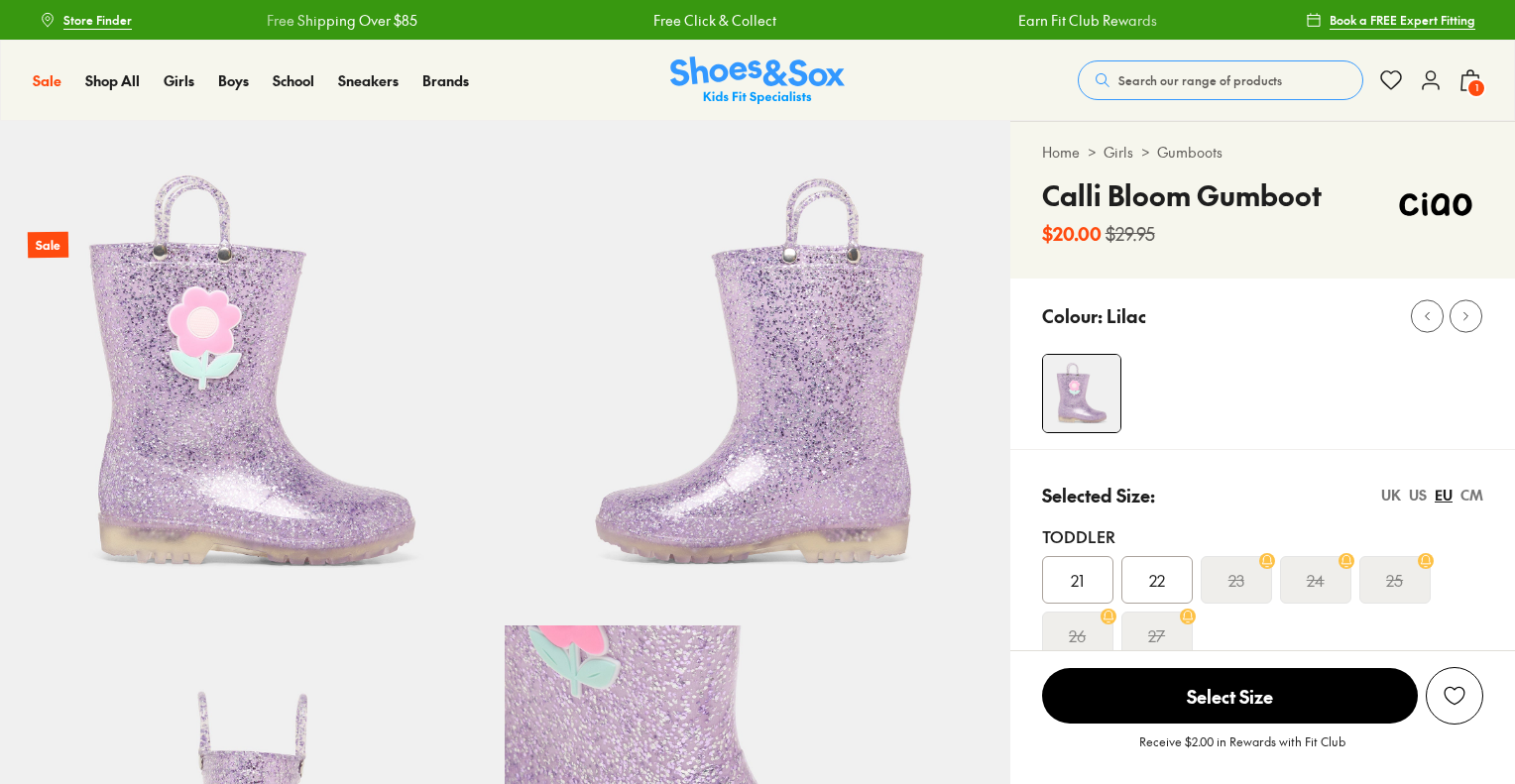 scroll, scrollTop: 0, scrollLeft: 0, axis: both 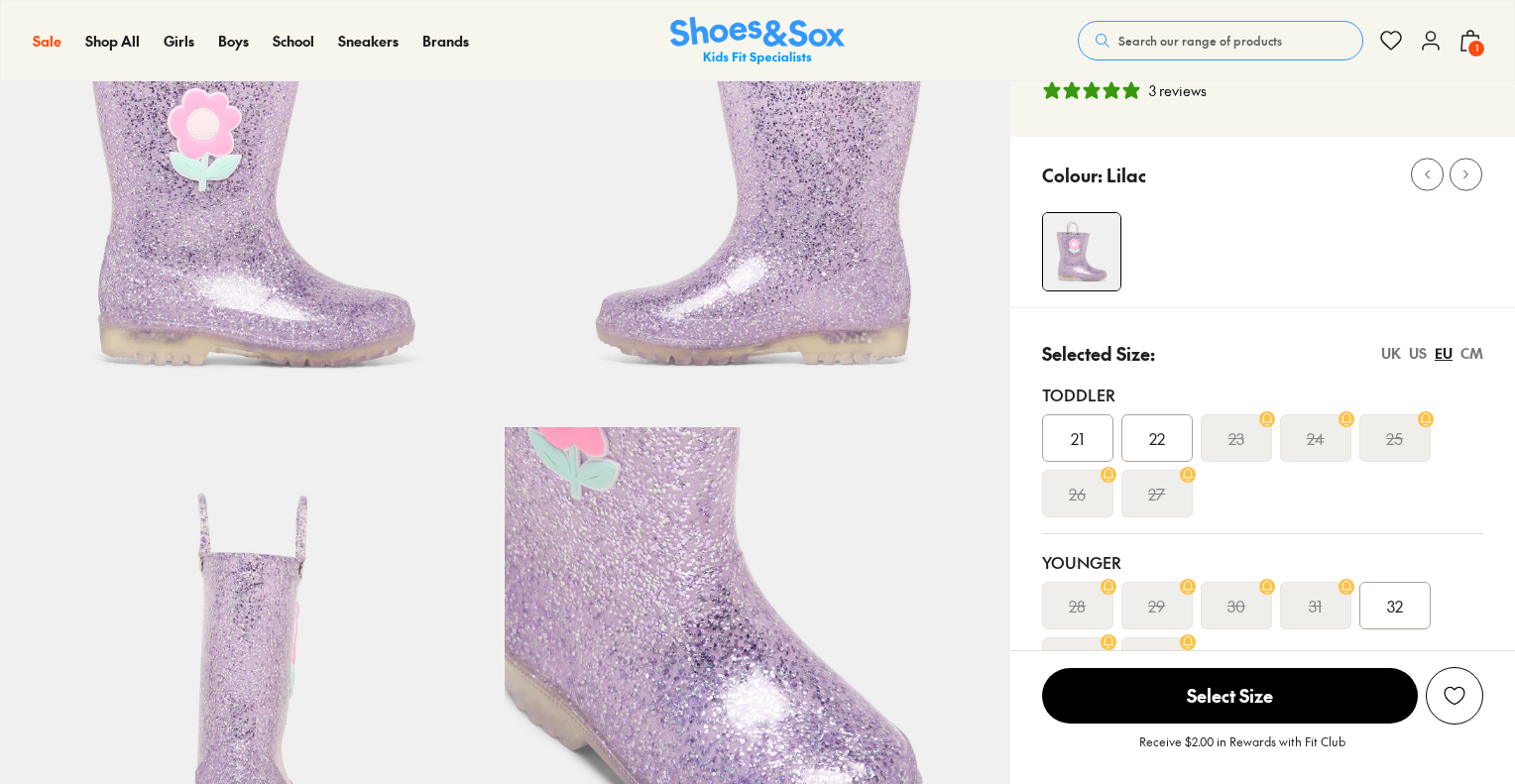 select on "*" 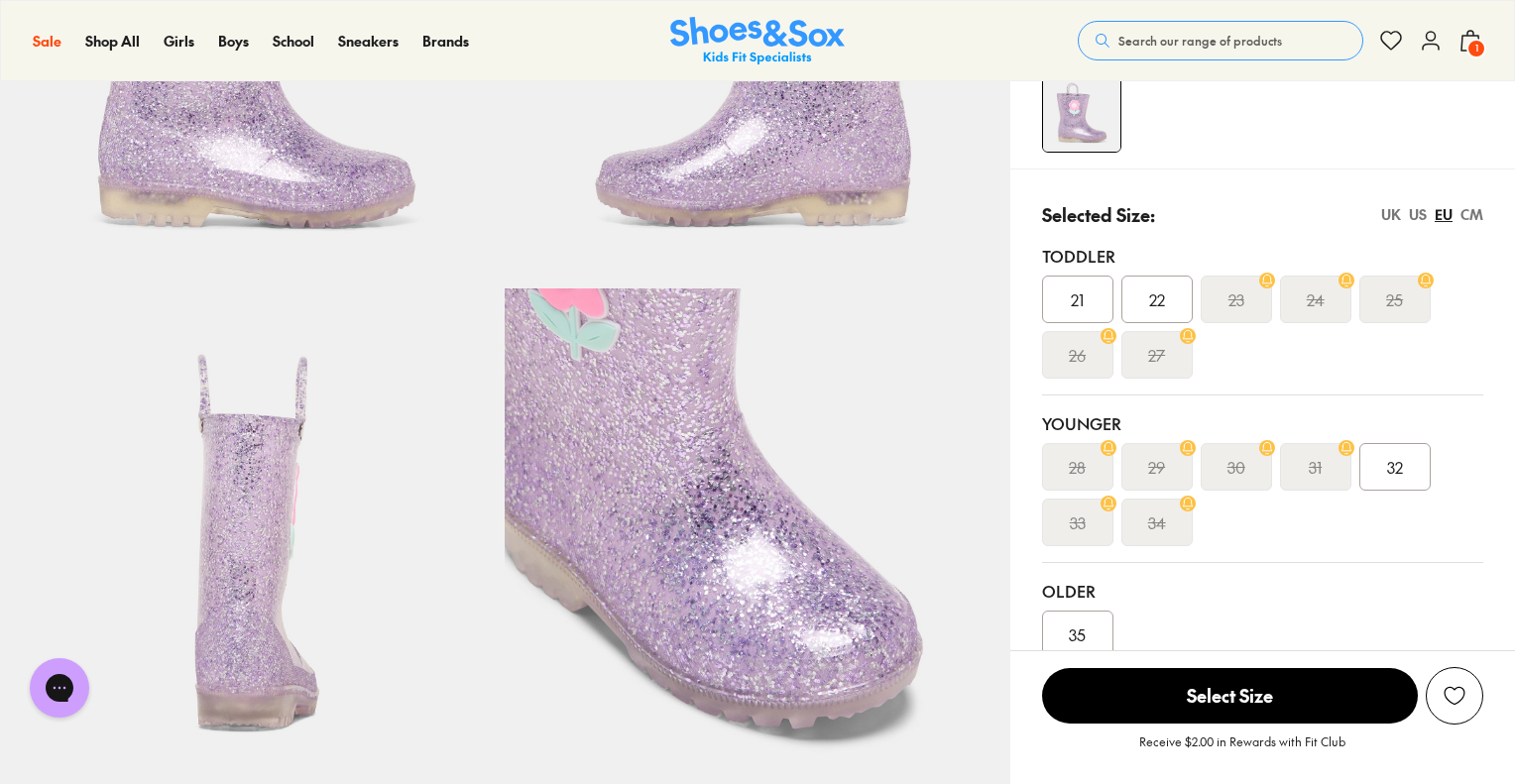 scroll, scrollTop: 396, scrollLeft: 0, axis: vertical 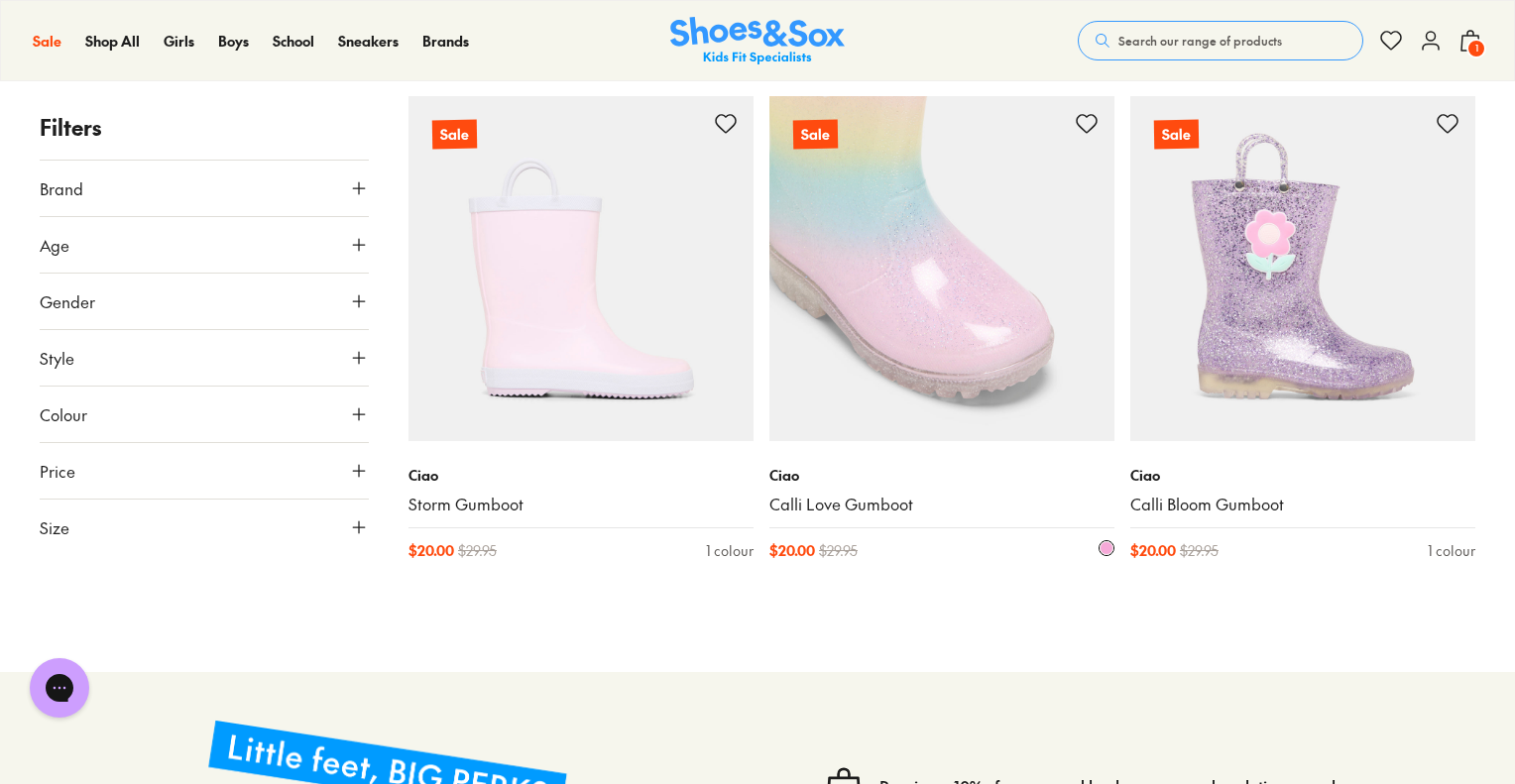 click at bounding box center [942, 269] 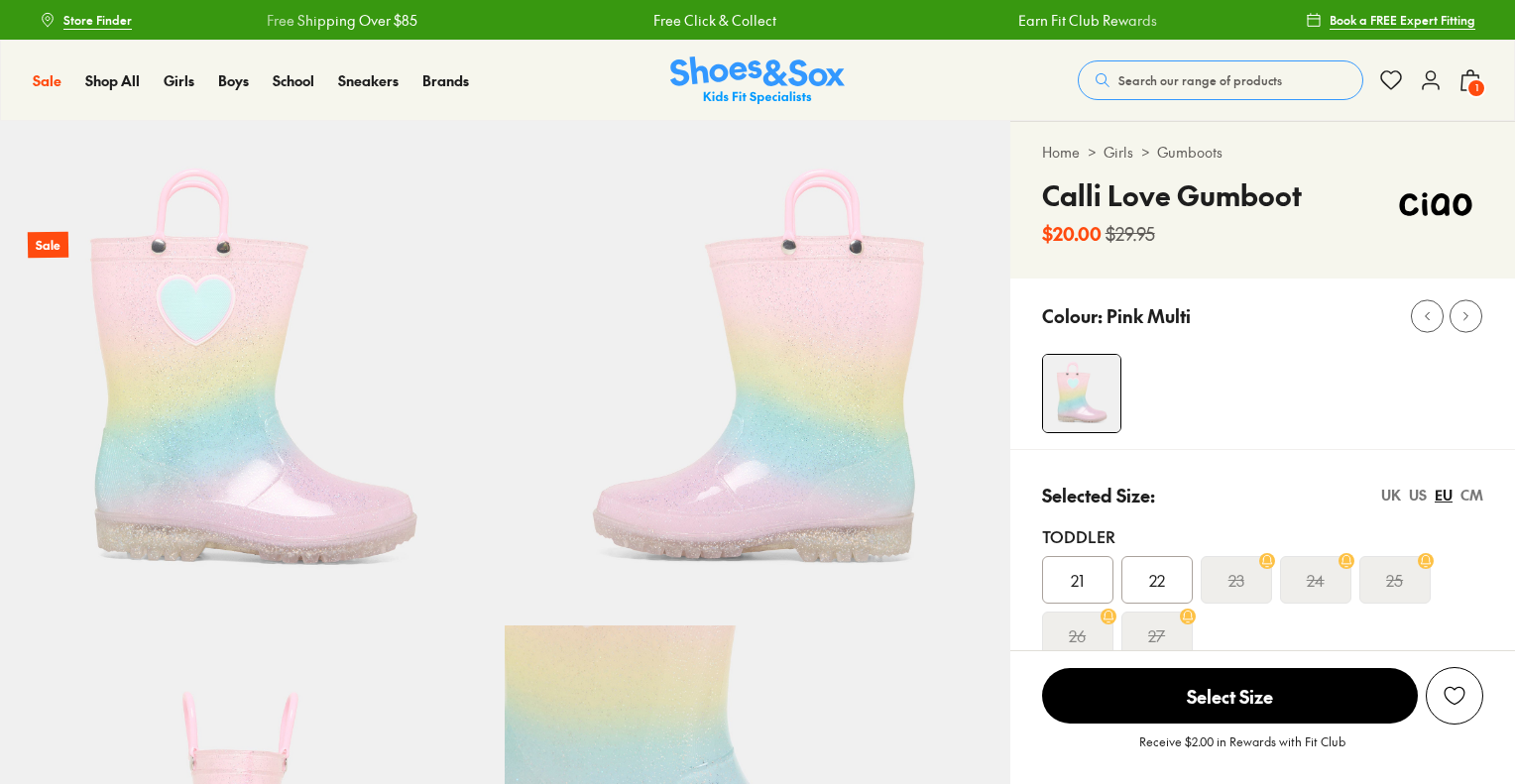 scroll, scrollTop: 0, scrollLeft: 0, axis: both 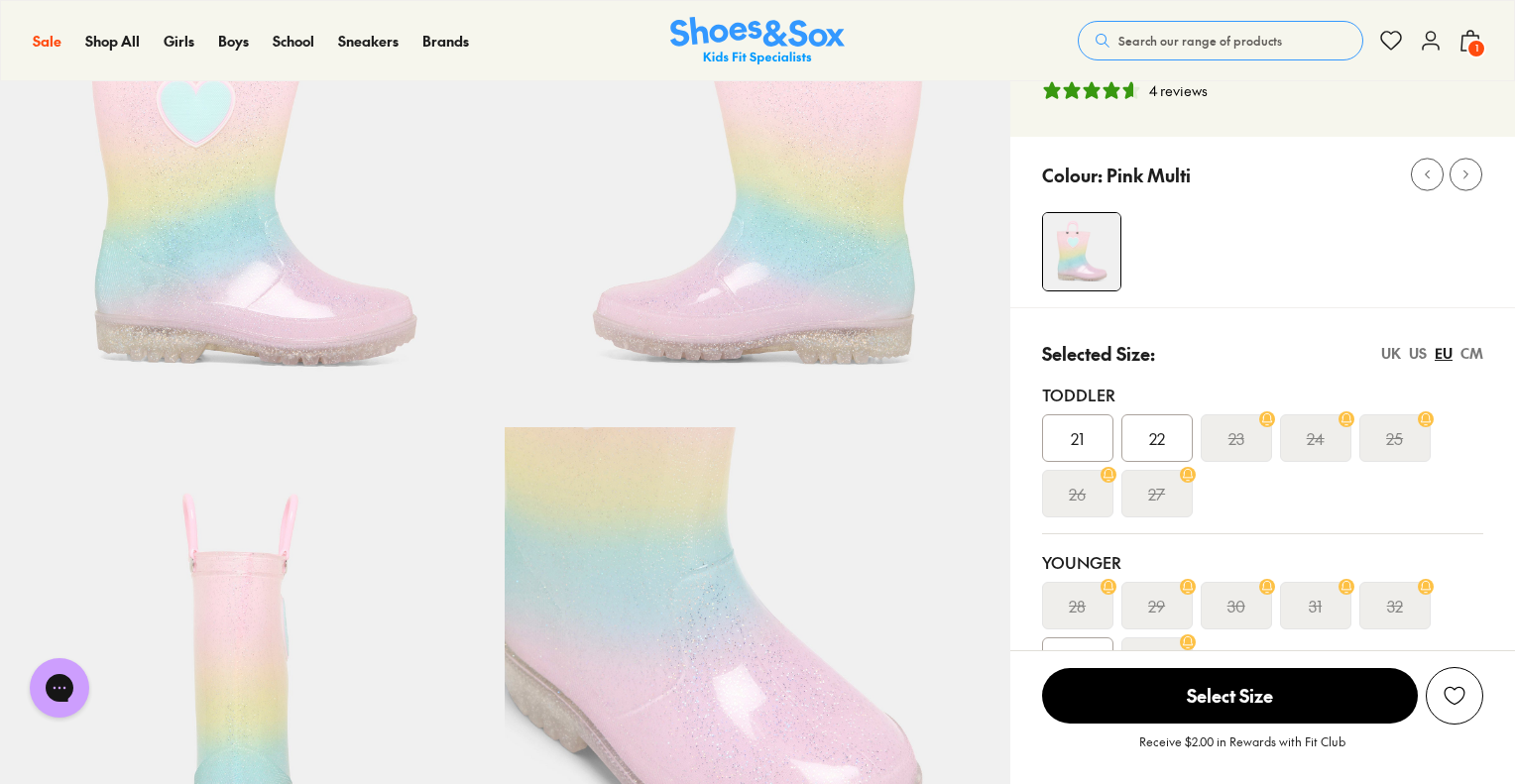 select on "*" 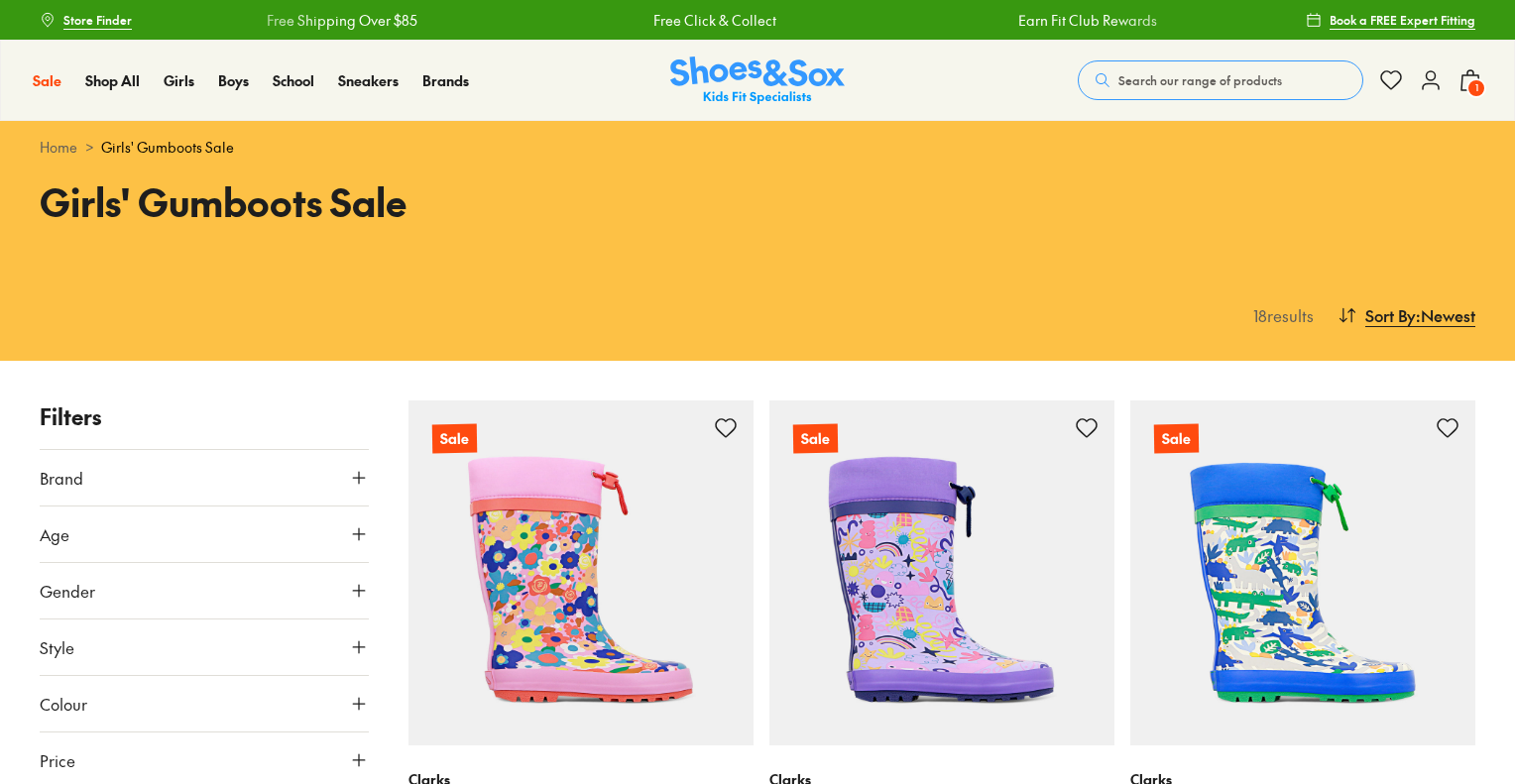 scroll, scrollTop: 2817, scrollLeft: 0, axis: vertical 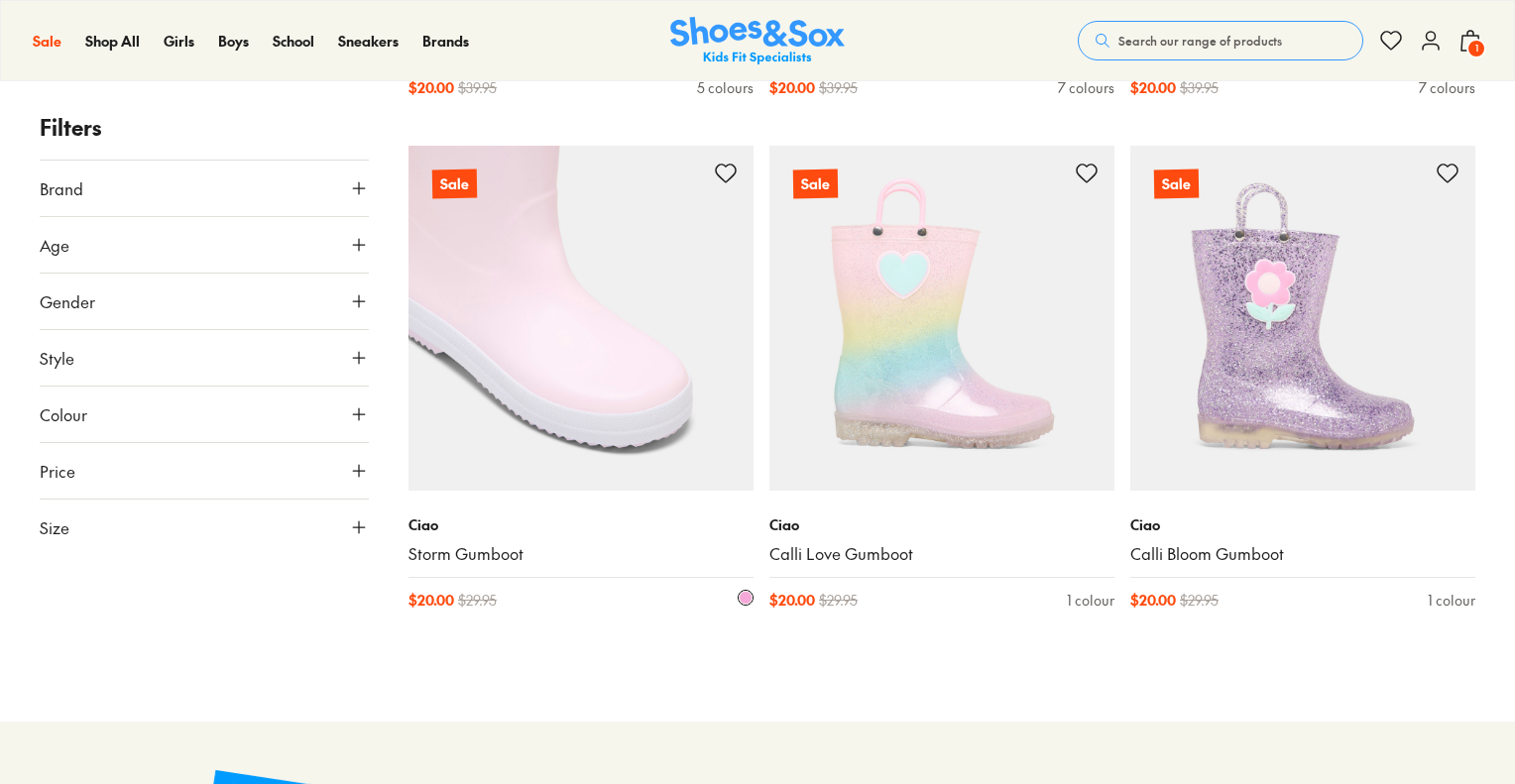 click at bounding box center (581, 318) 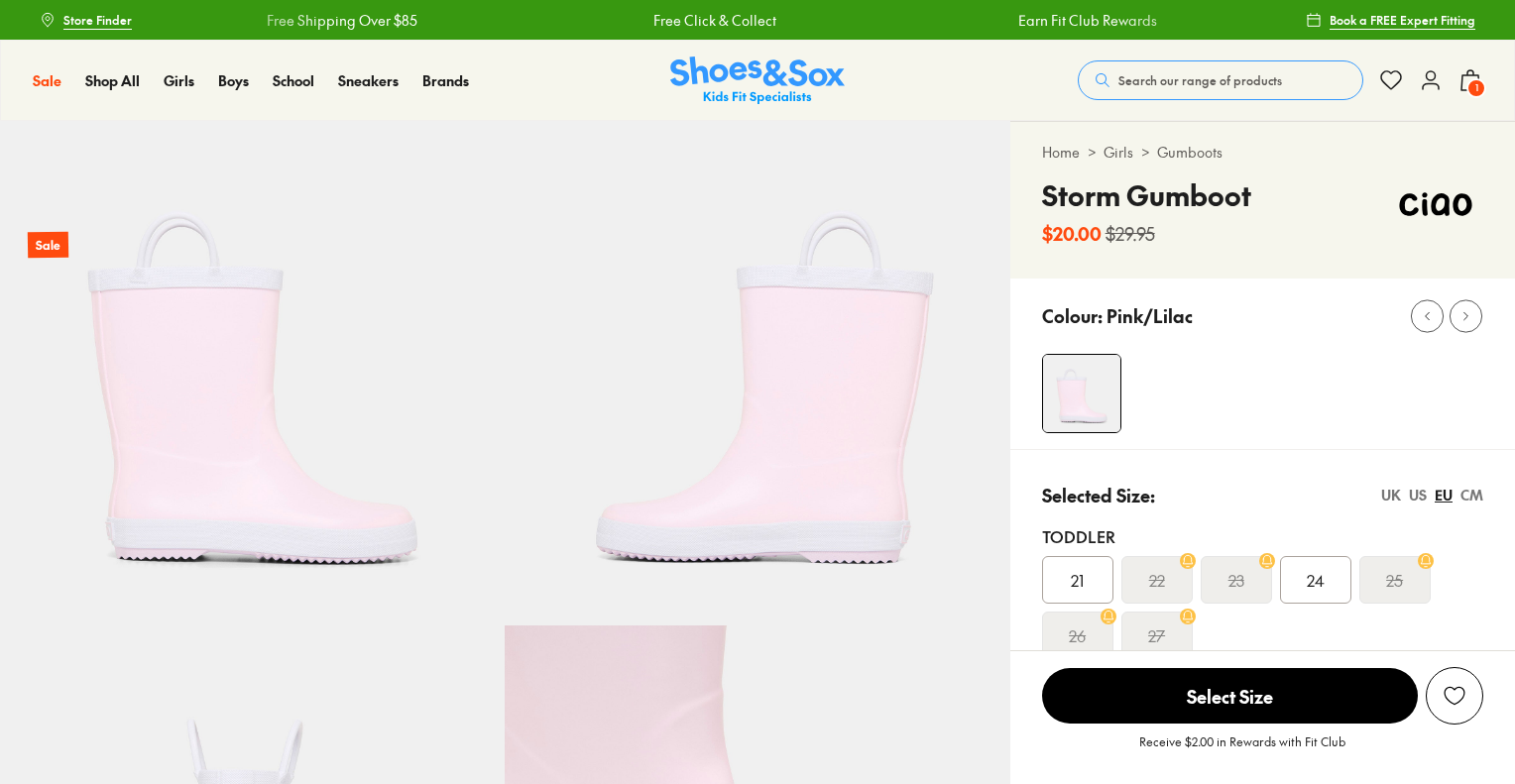 scroll, scrollTop: 0, scrollLeft: 0, axis: both 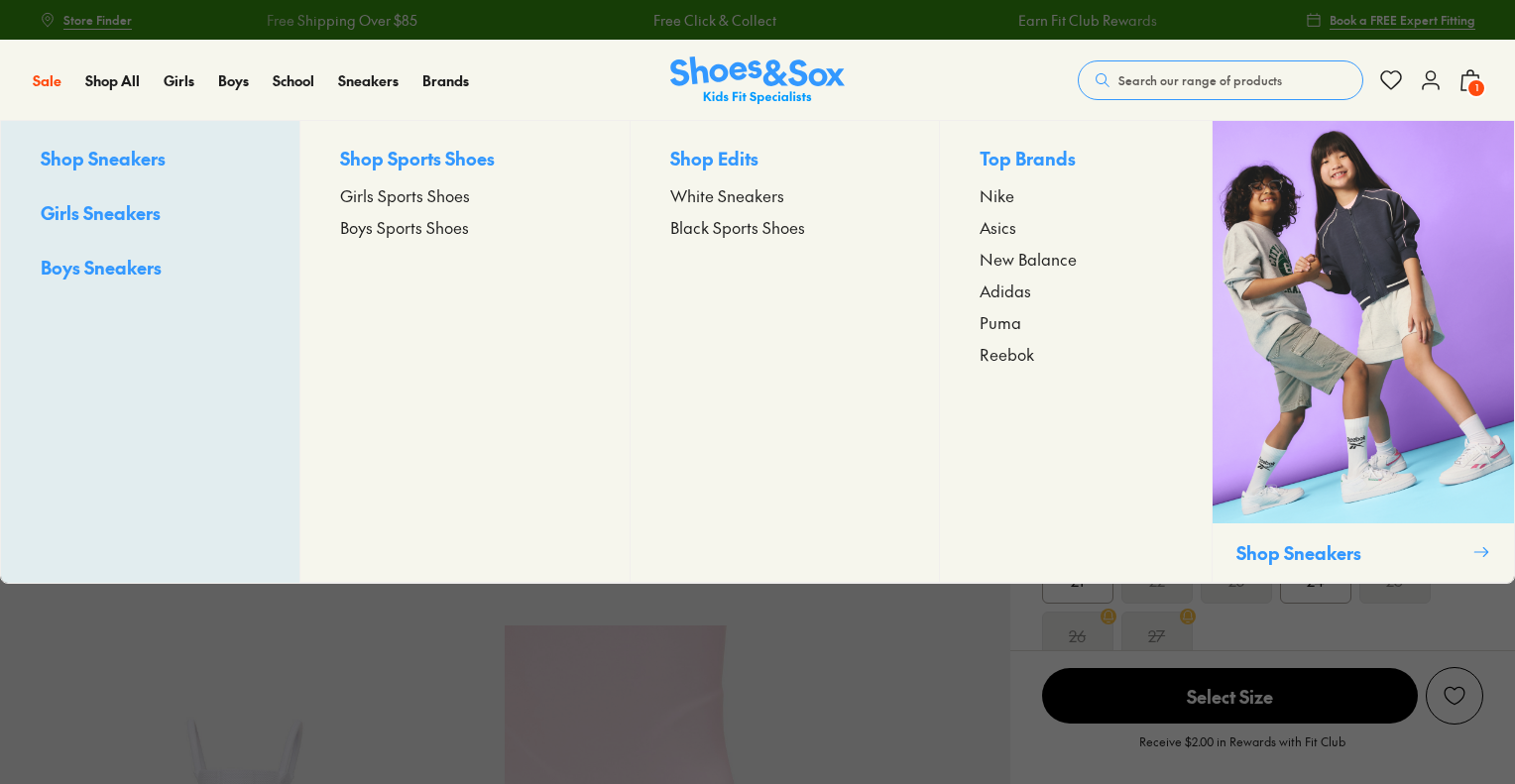 select on "*" 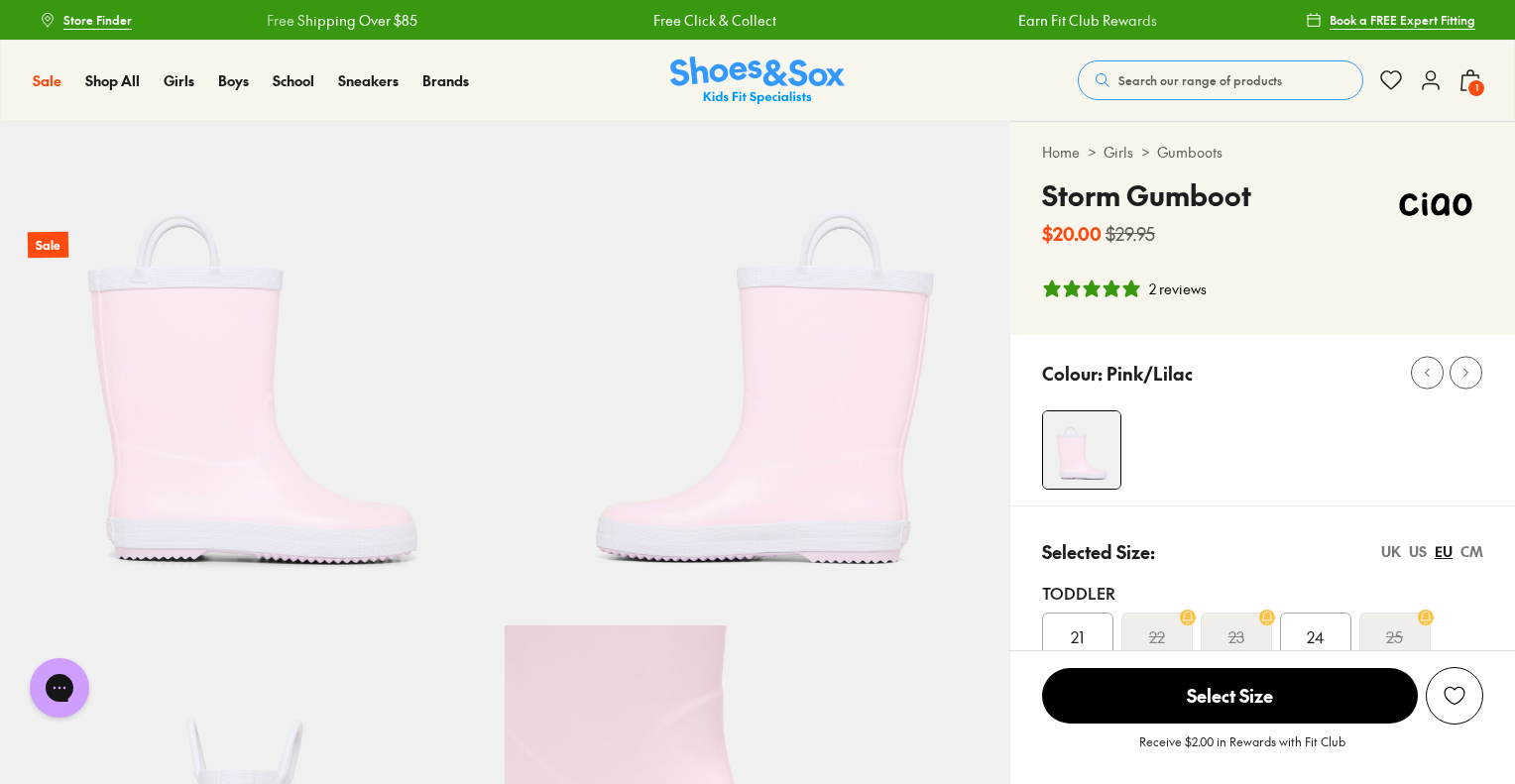 scroll, scrollTop: 0, scrollLeft: 0, axis: both 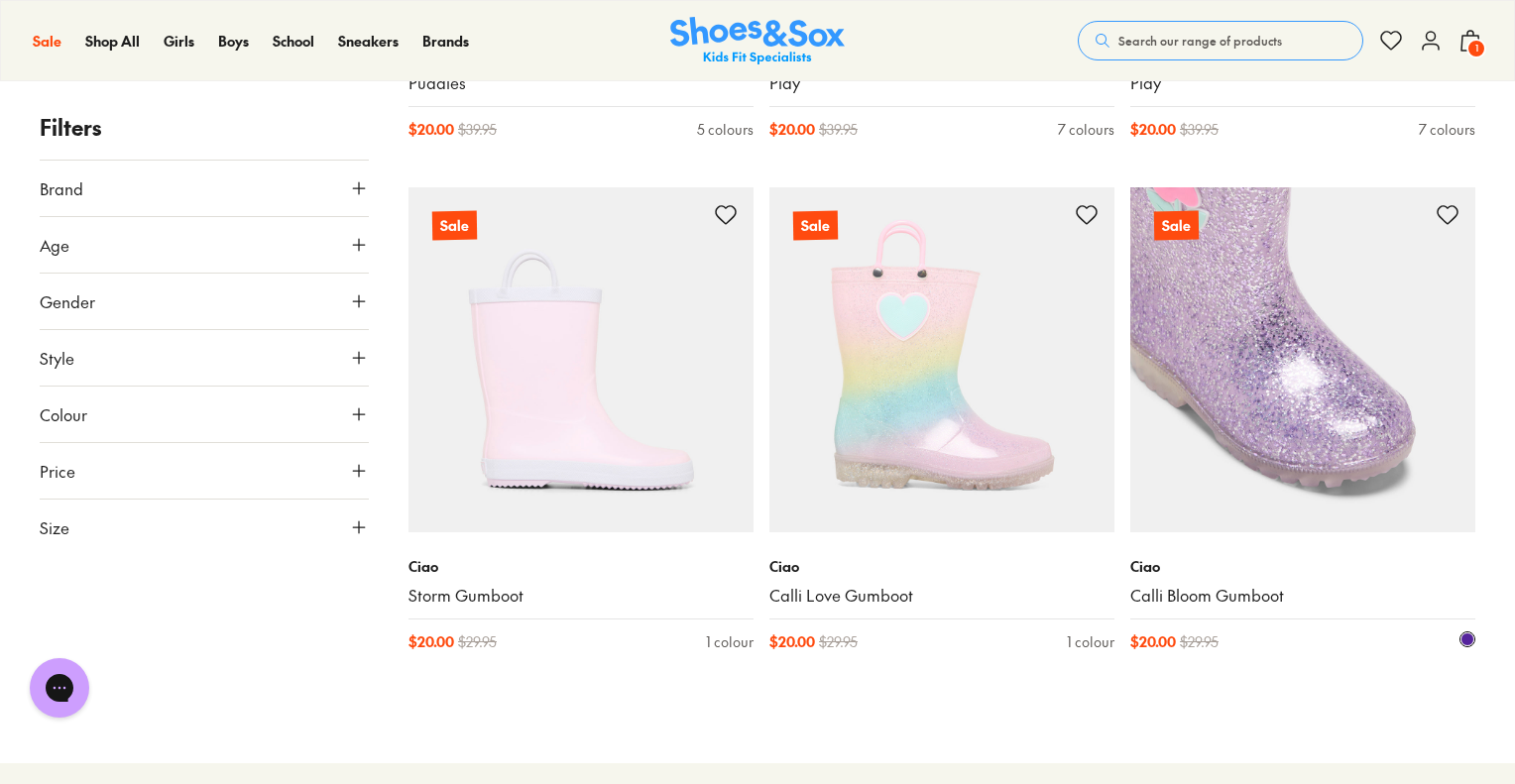 click at bounding box center [1303, 360] 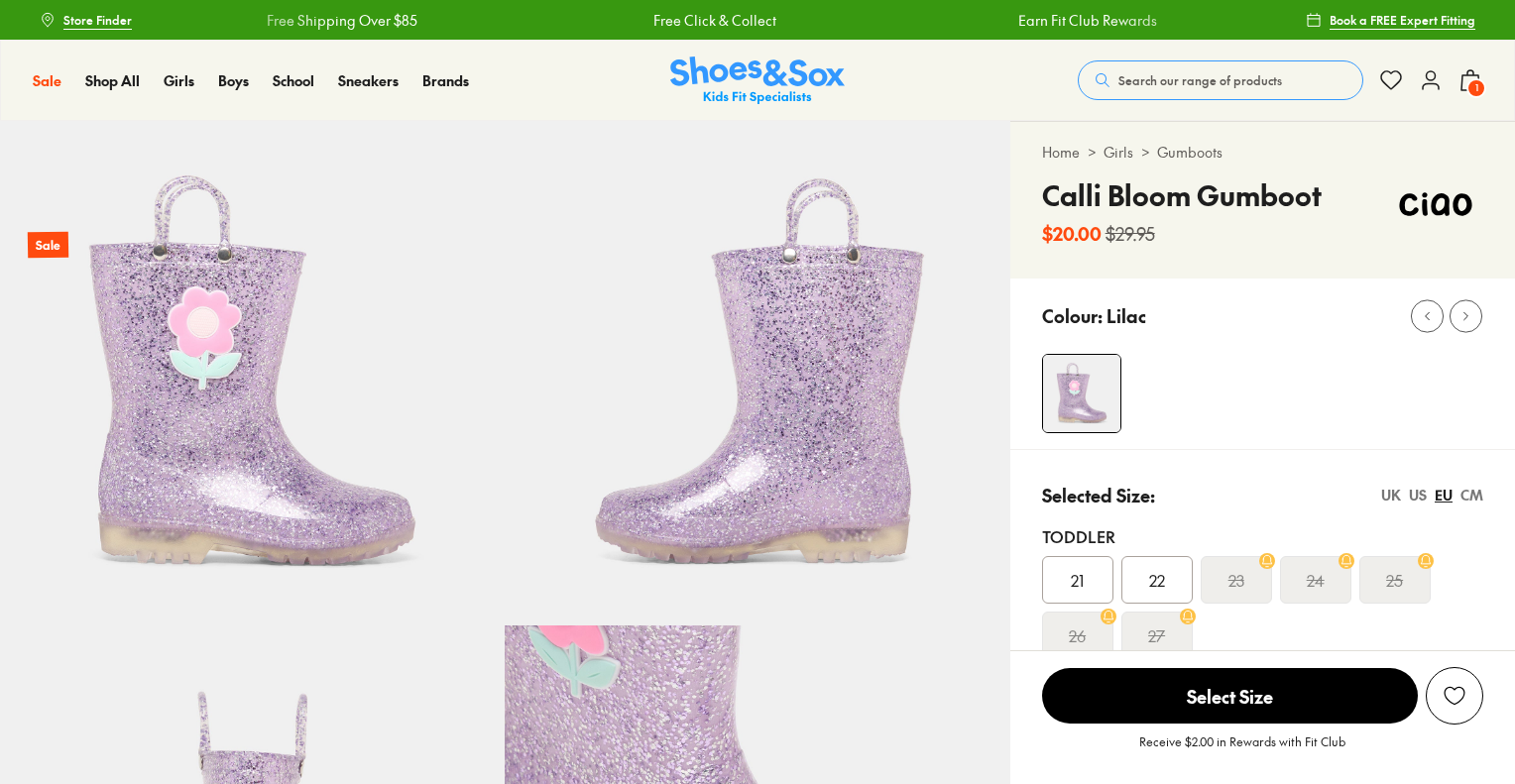 scroll, scrollTop: 0, scrollLeft: 0, axis: both 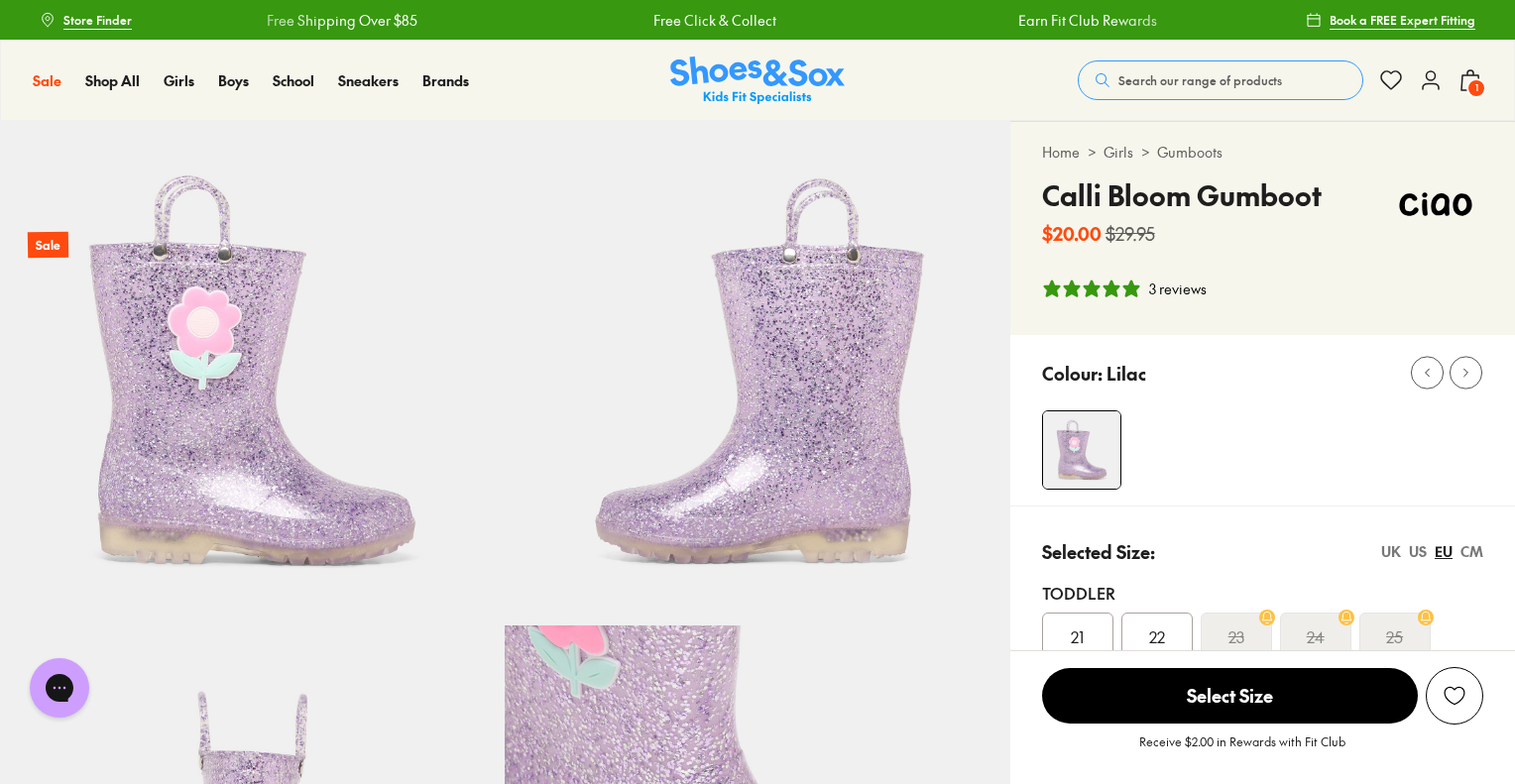 click on "22" at bounding box center (1157, 636) 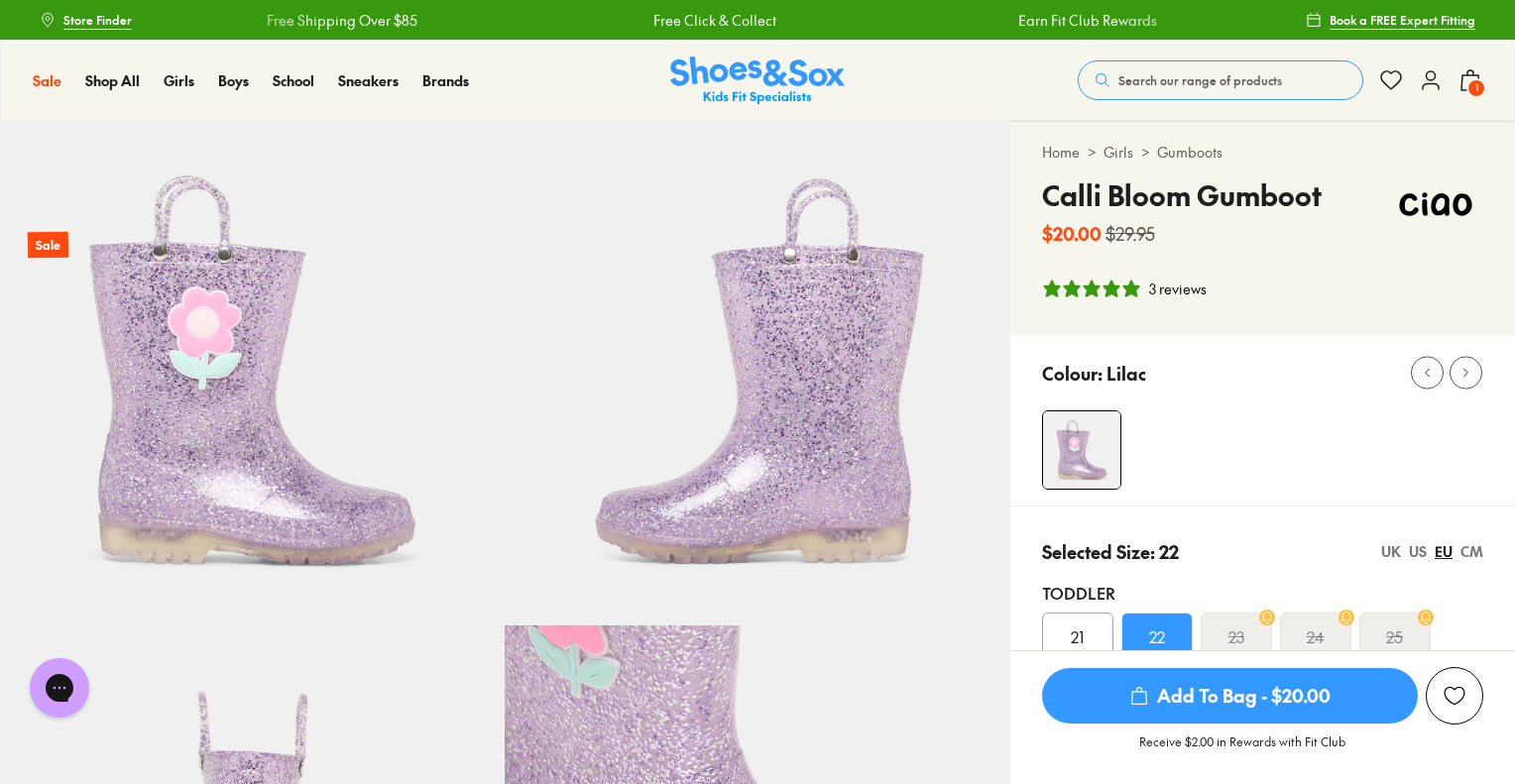 click 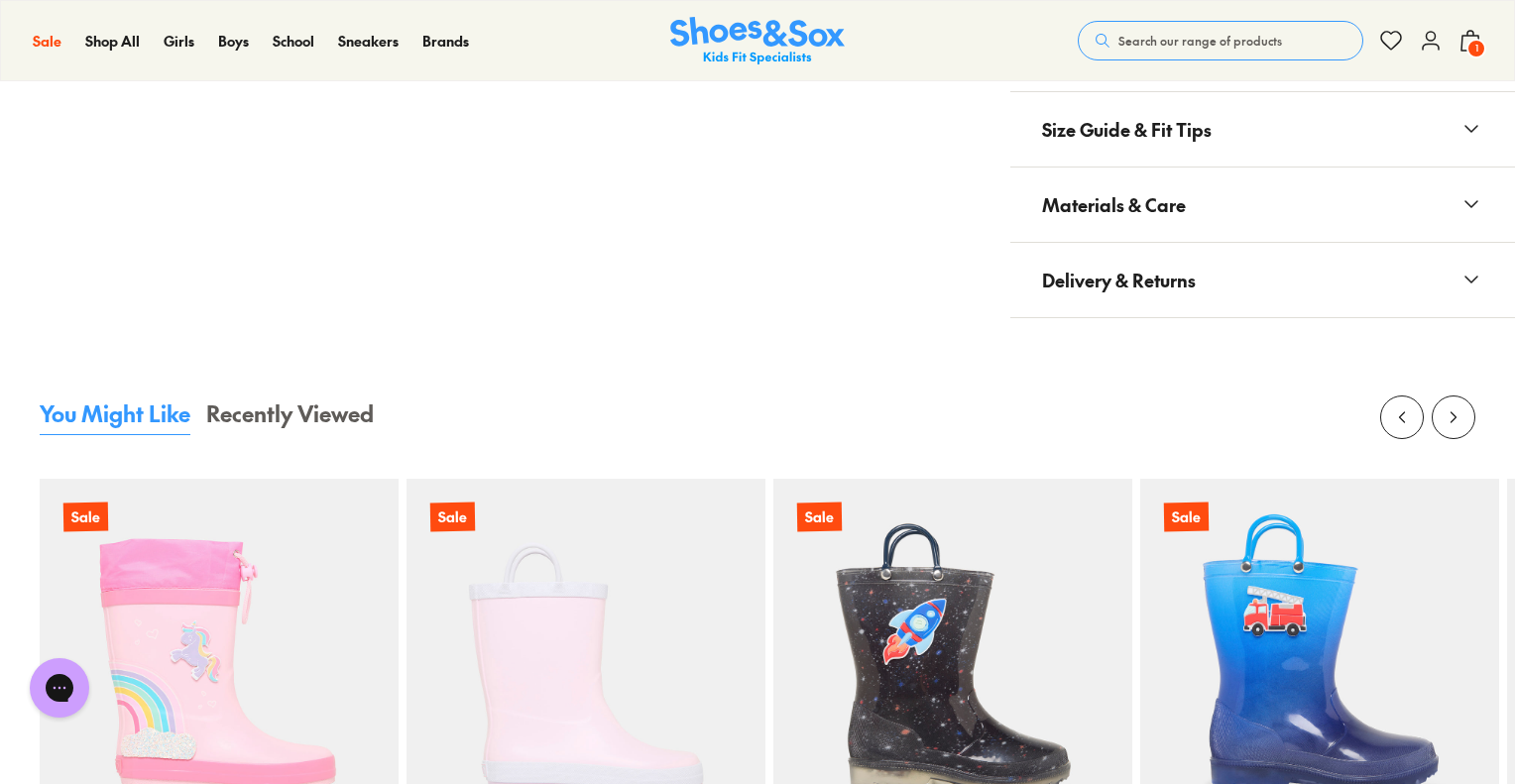 scroll, scrollTop: 1915, scrollLeft: 0, axis: vertical 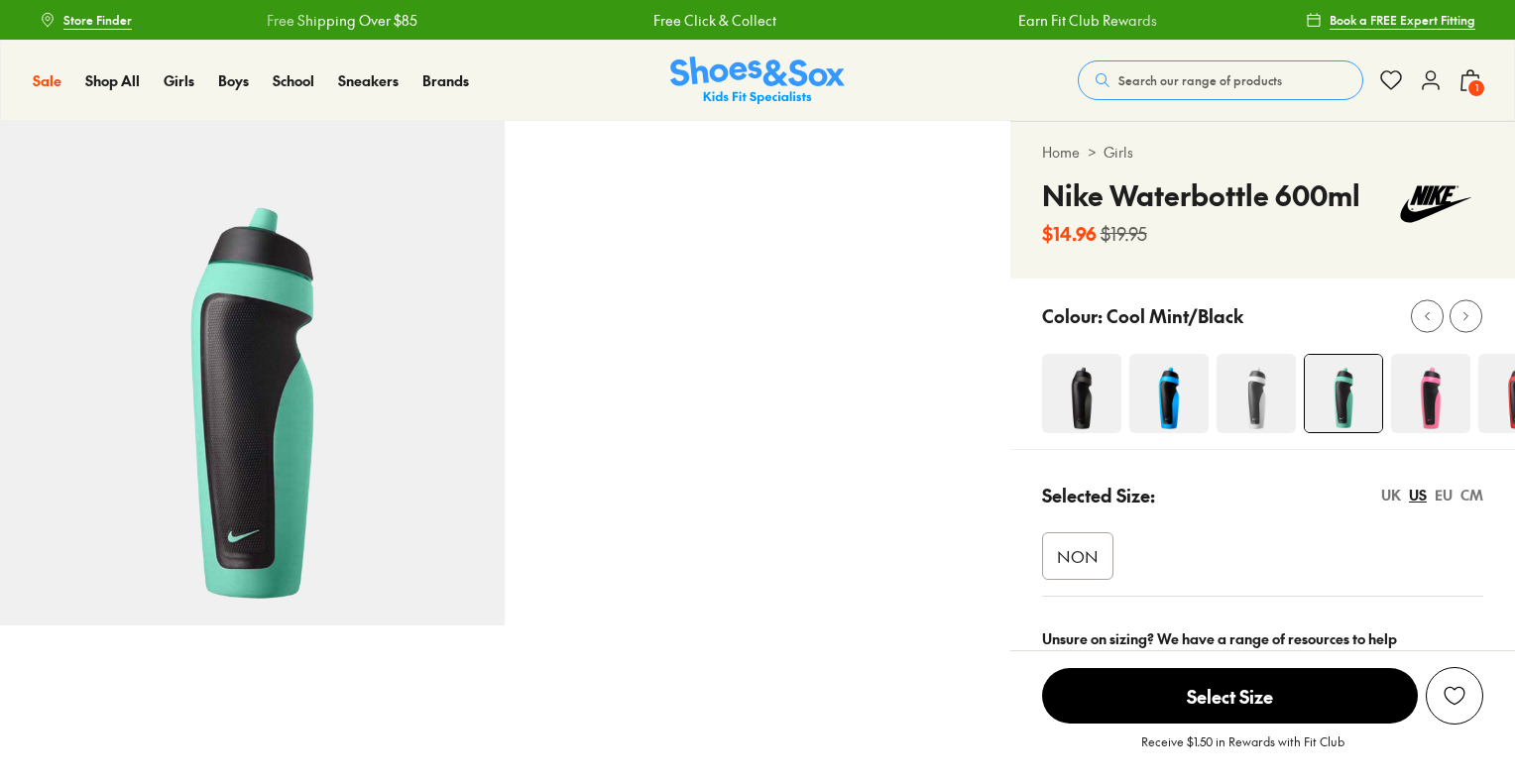 select on "*" 